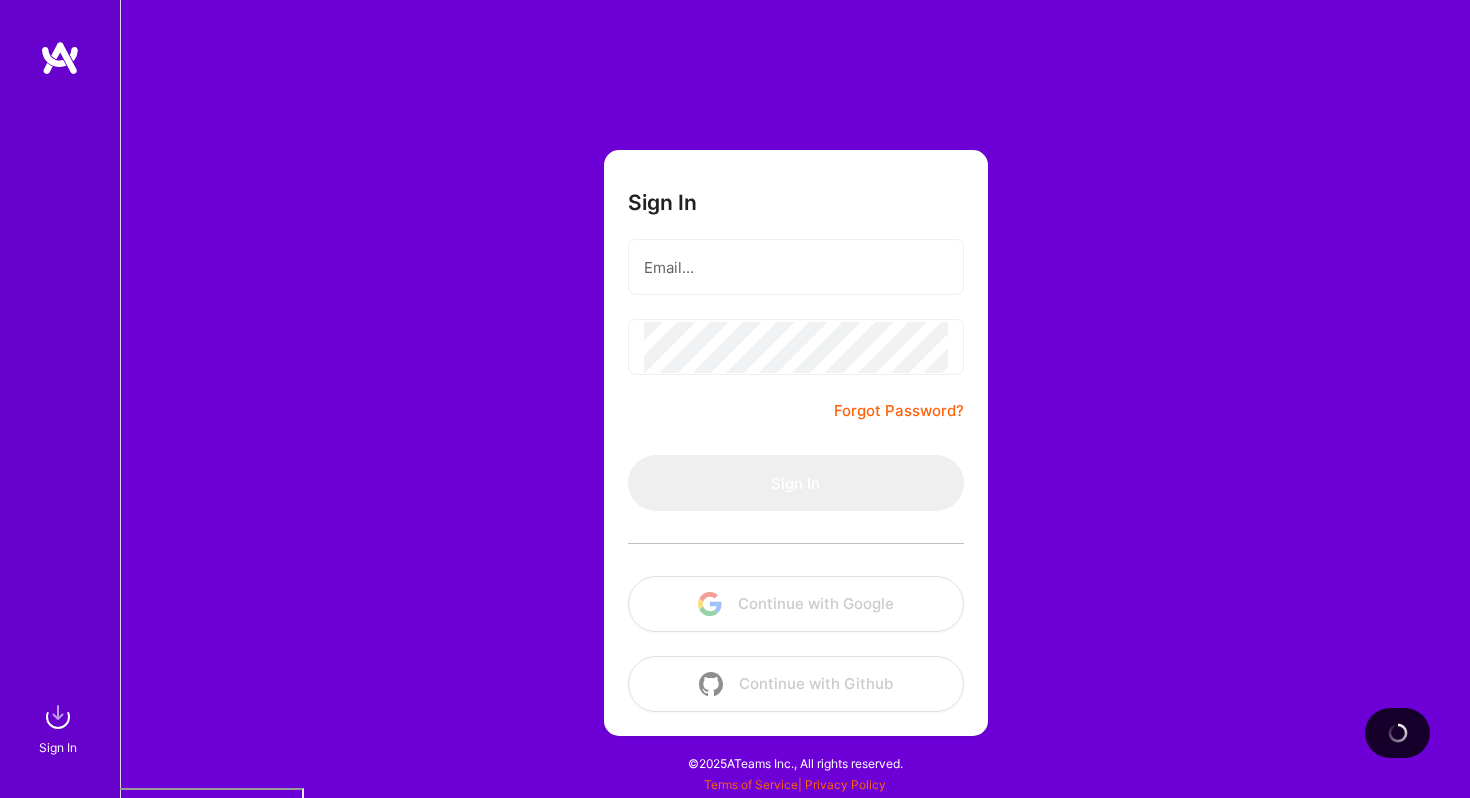 scroll, scrollTop: 0, scrollLeft: 0, axis: both 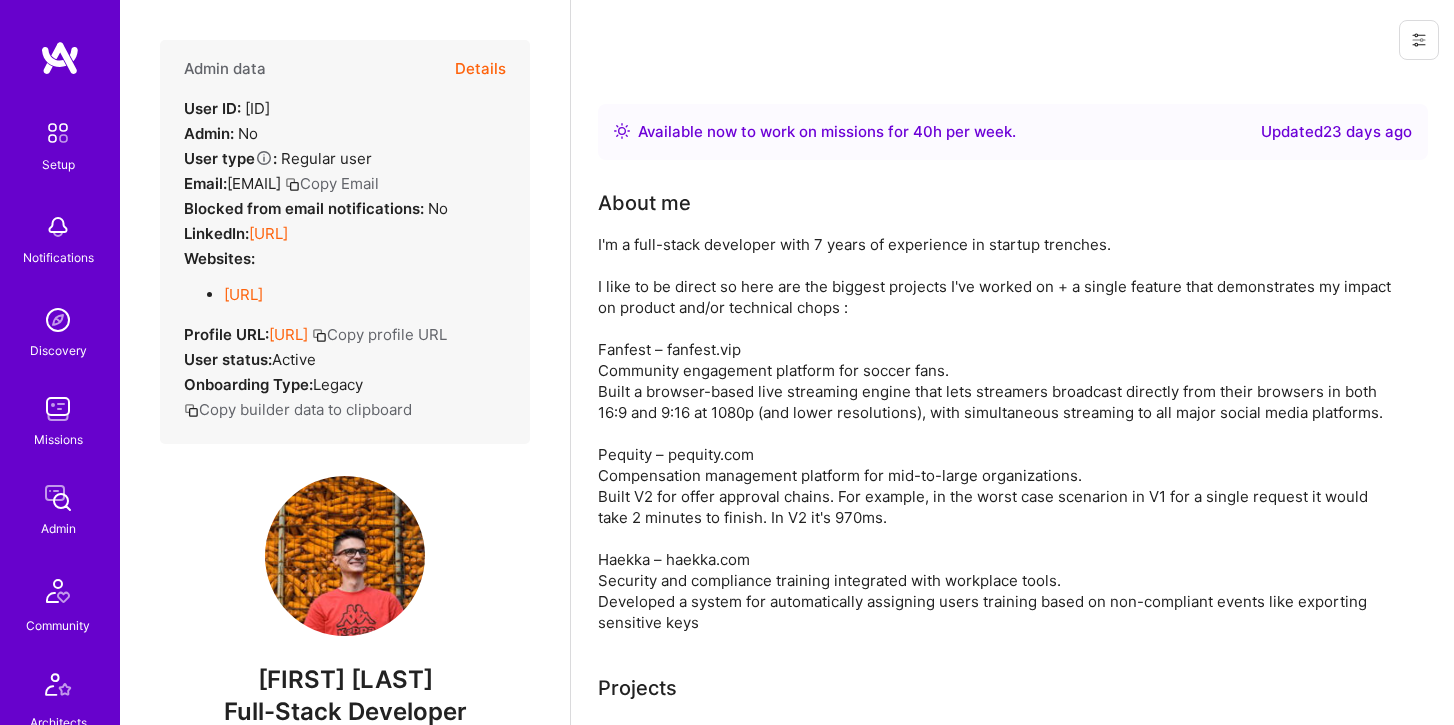 click on "Details" at bounding box center [480, 69] 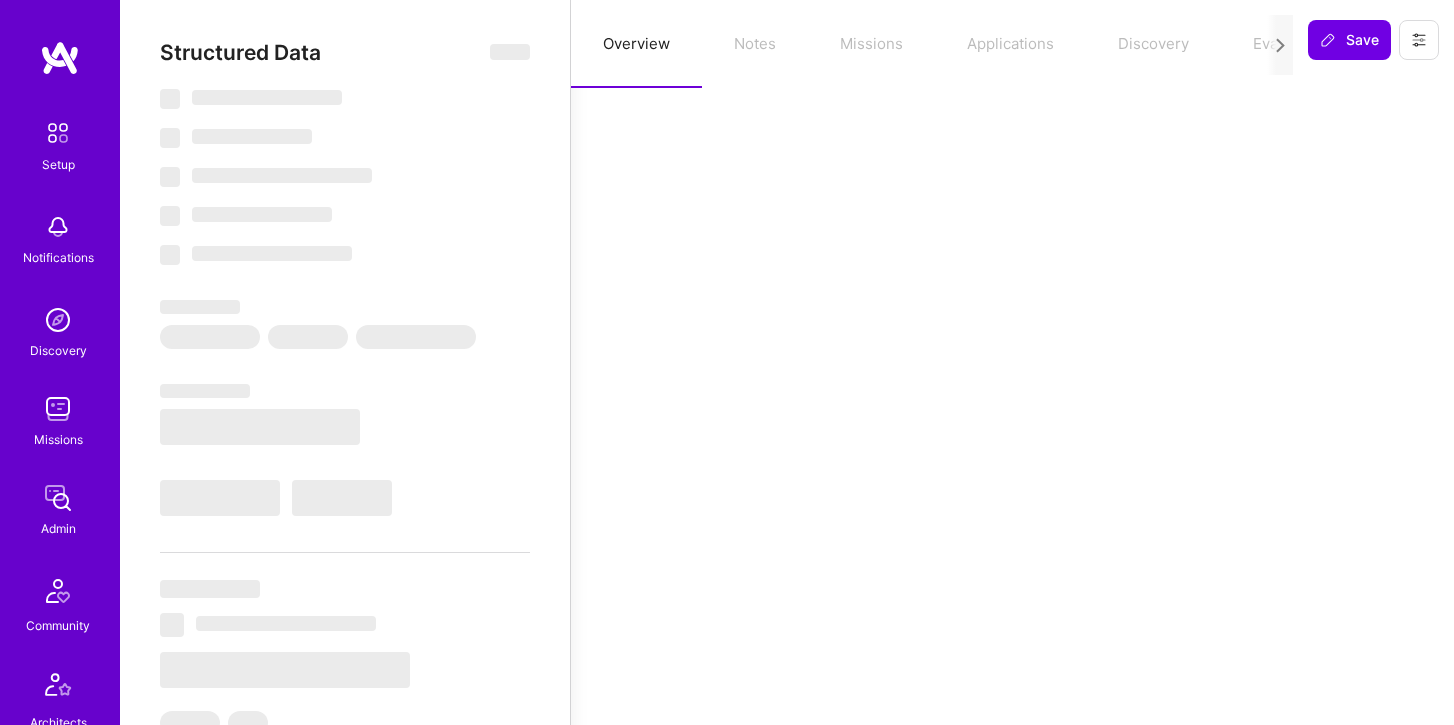 select on "Right Now" 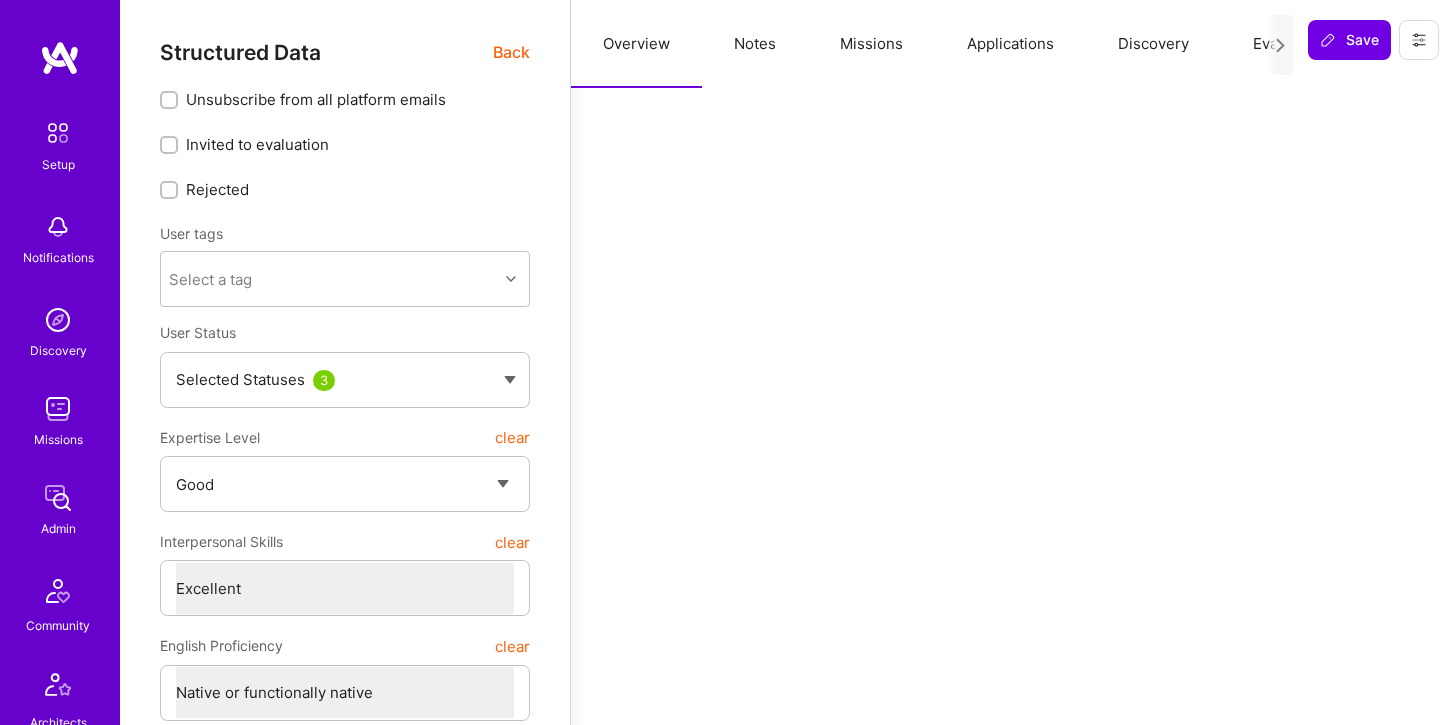 click on "Applications" at bounding box center (1010, 44) 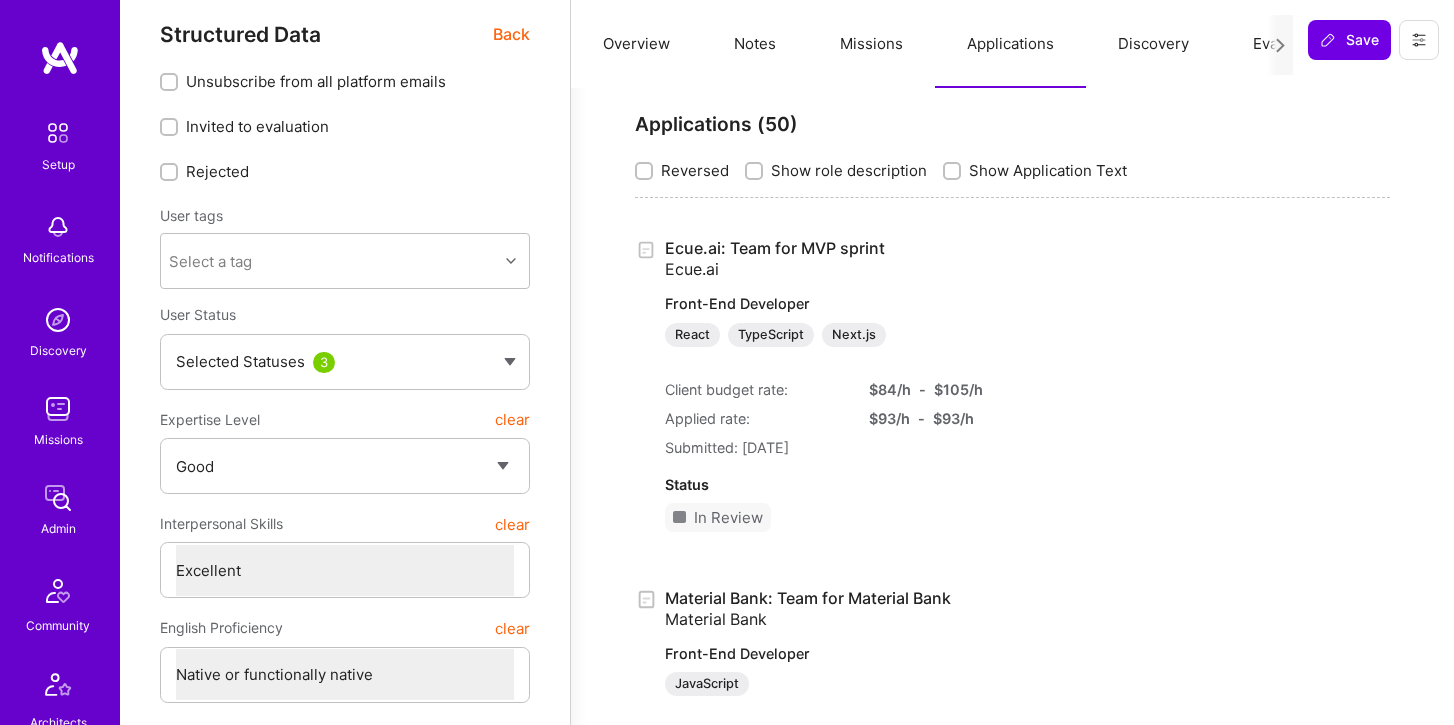 scroll, scrollTop: 0, scrollLeft: 0, axis: both 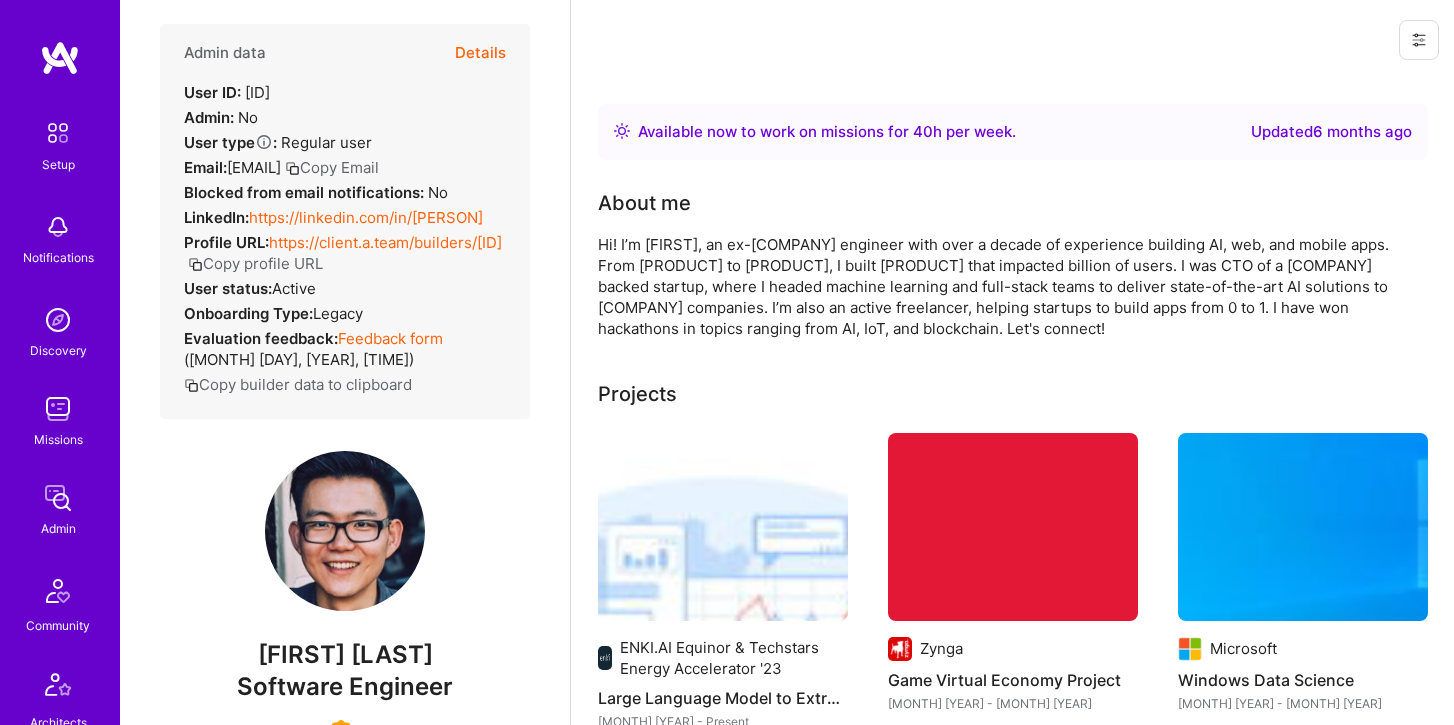 click at bounding box center (292, 168) 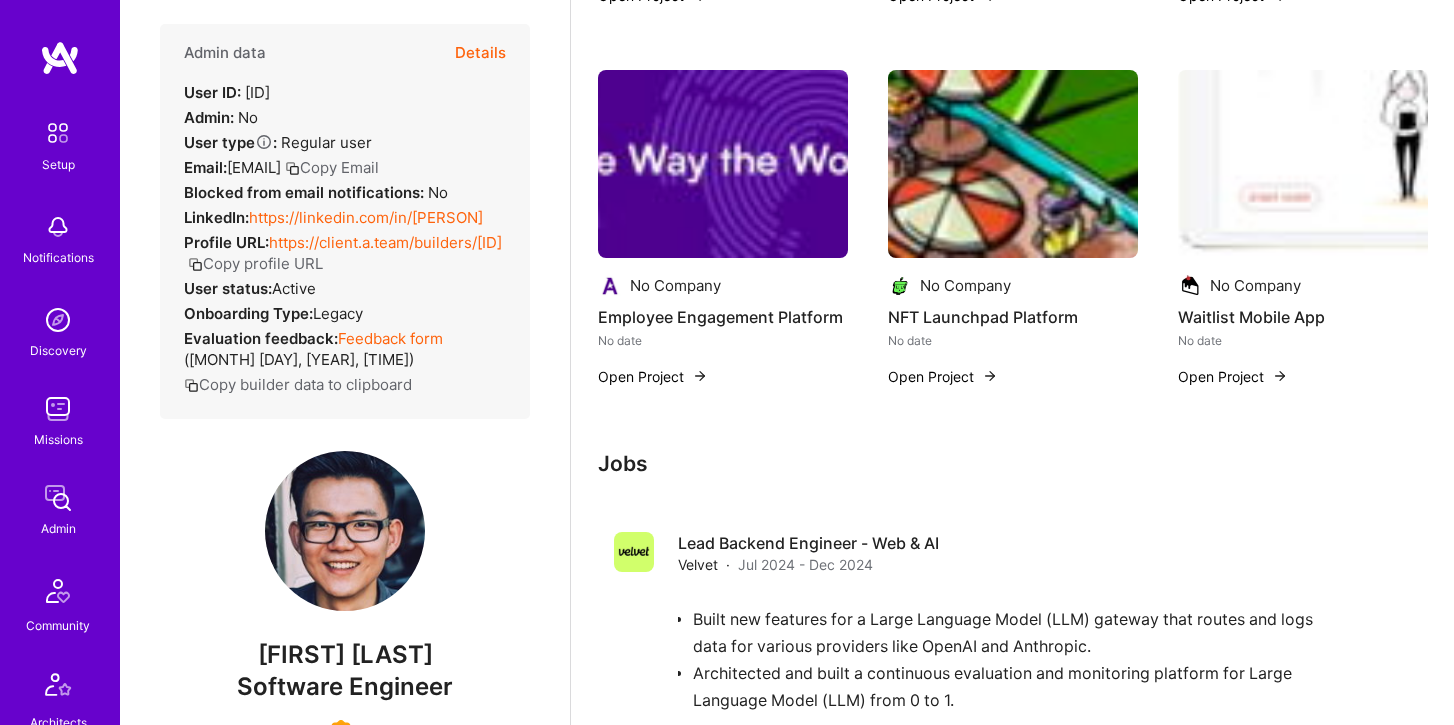 scroll, scrollTop: 1039, scrollLeft: 0, axis: vertical 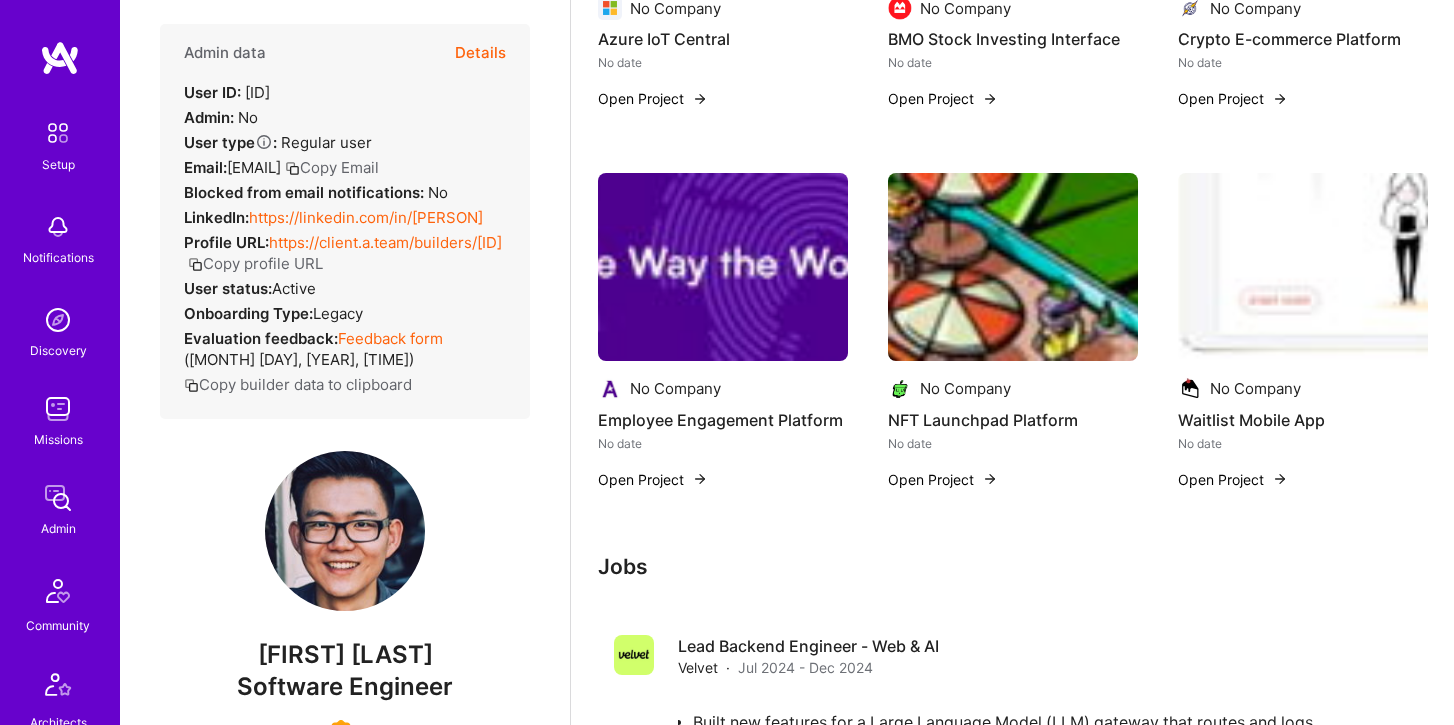click on "Details" at bounding box center (480, 53) 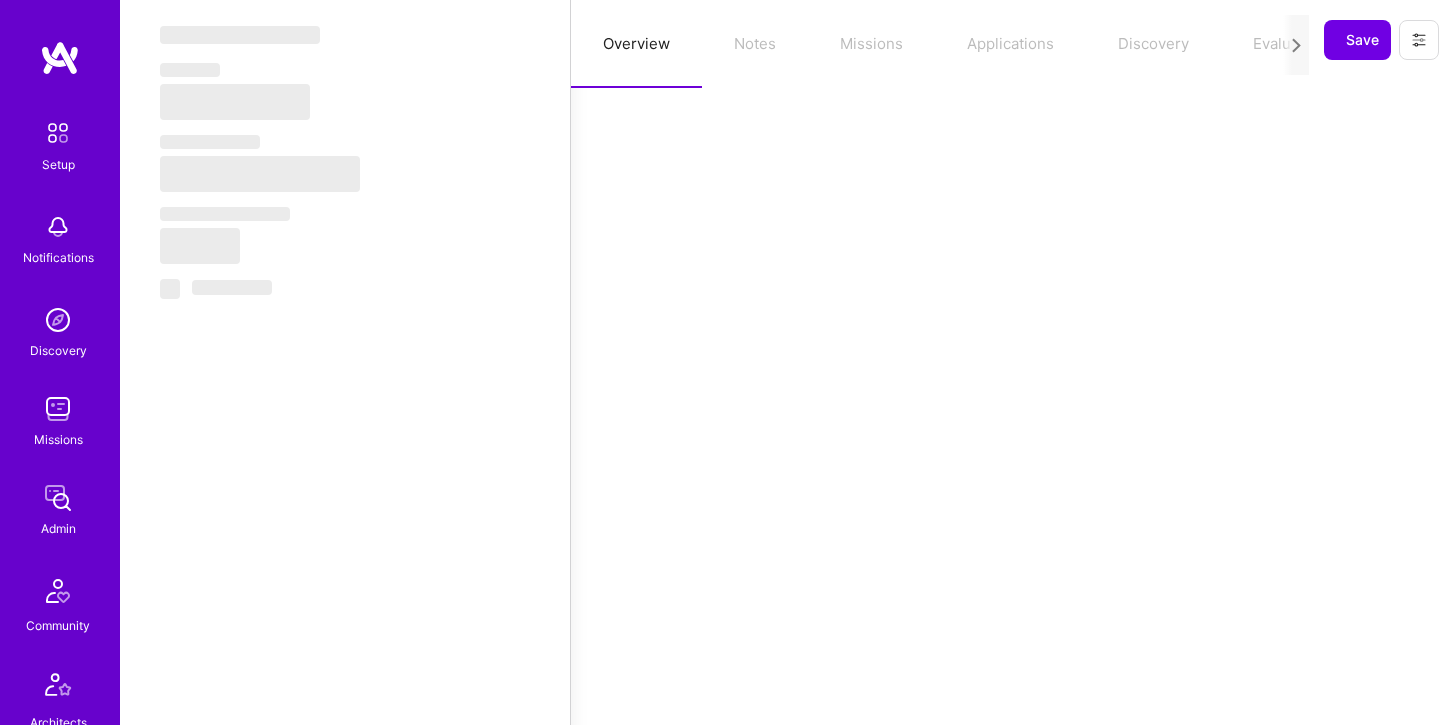 click on "Overview Notes Missions Applications Discovery Evaluation" at bounding box center (940, 44) 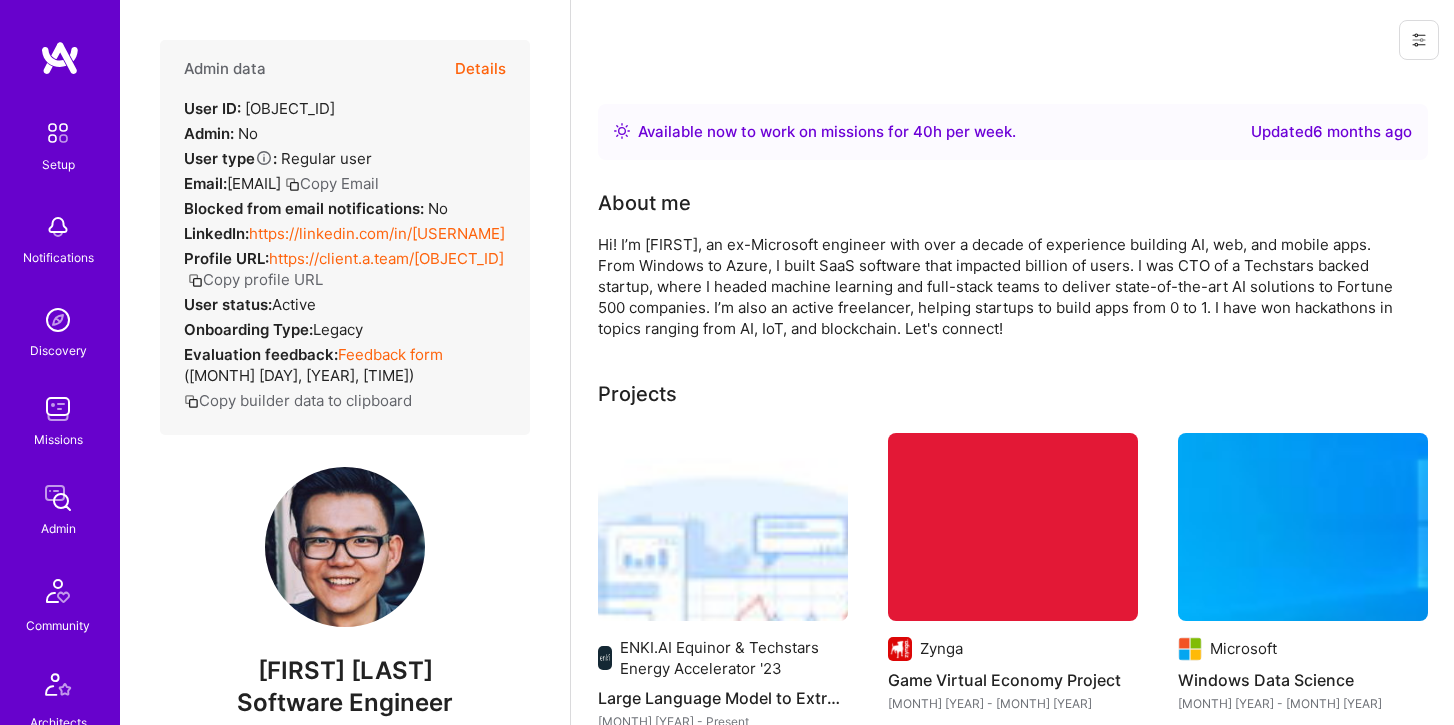 scroll, scrollTop: 49, scrollLeft: 0, axis: vertical 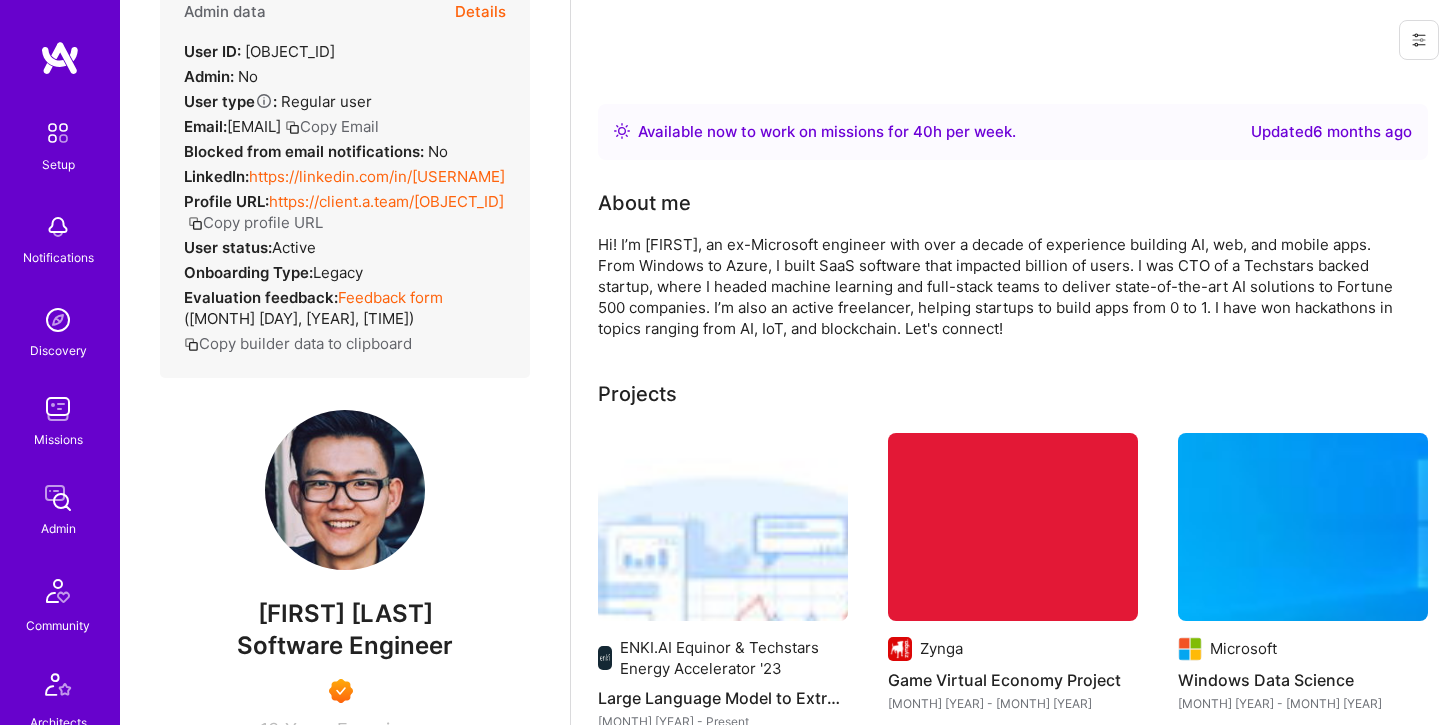 click on "Details" at bounding box center [480, 12] 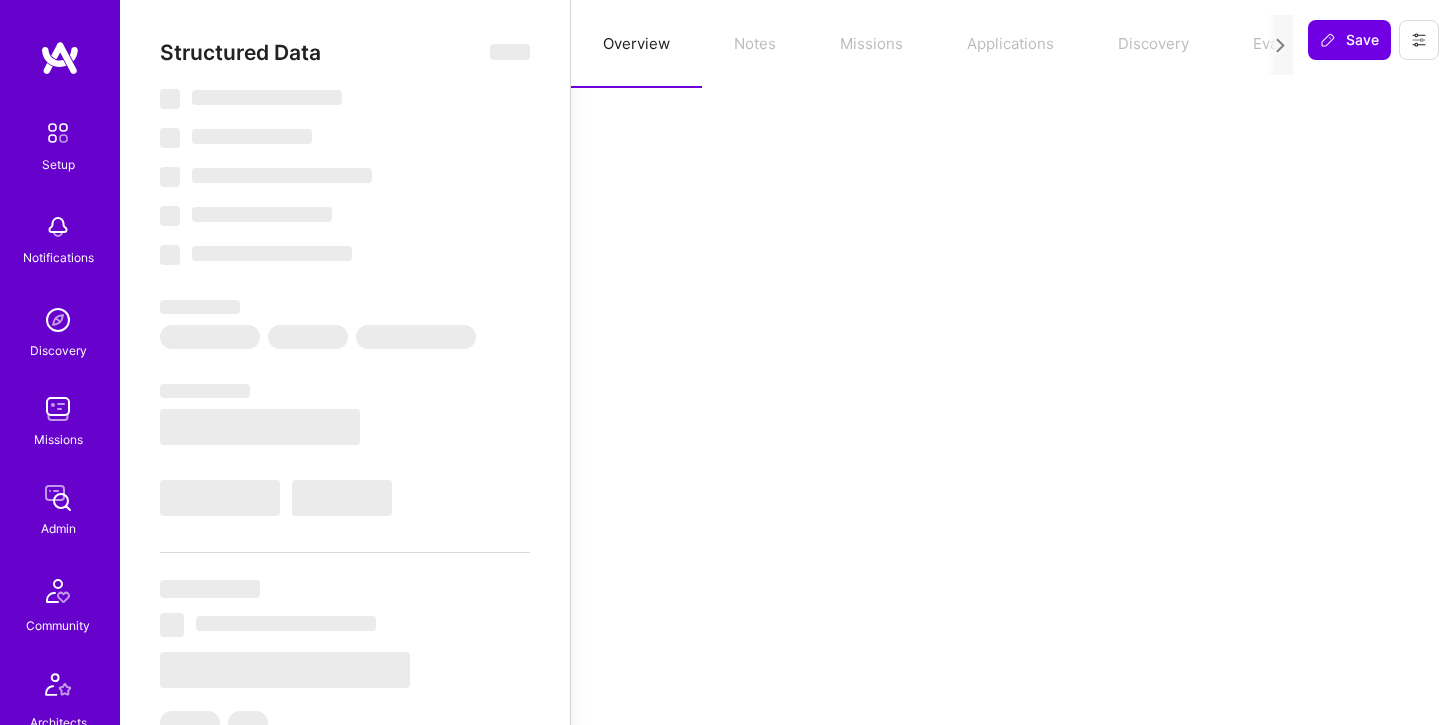 select on "Right Now" 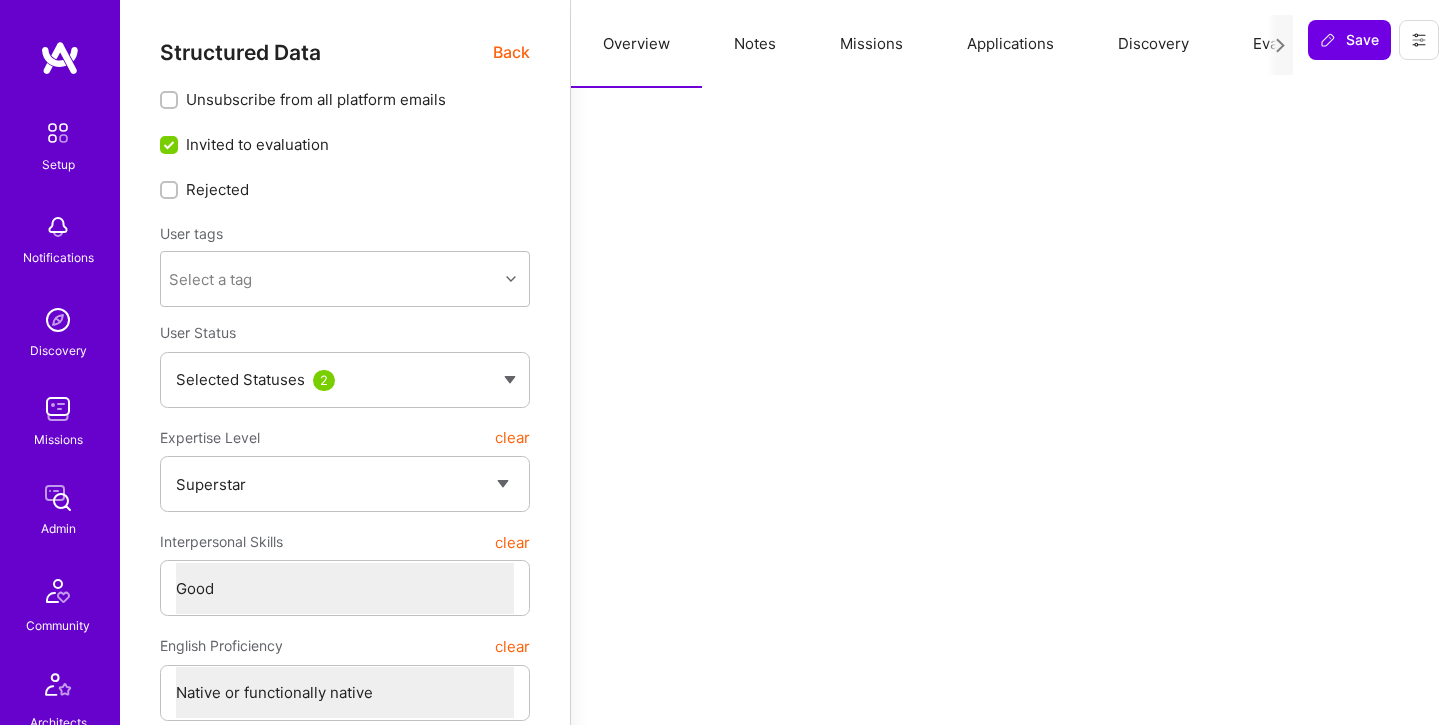 click on "Applications" at bounding box center (1010, 44) 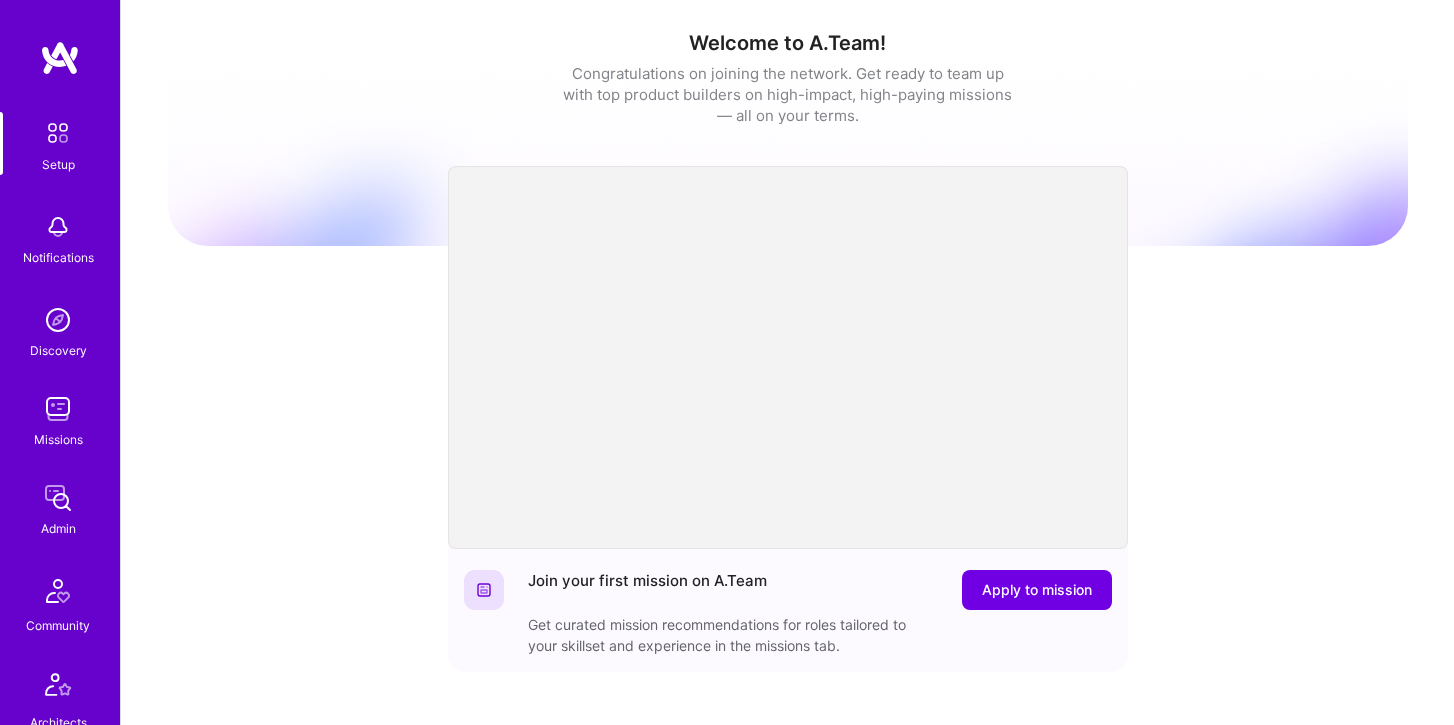 scroll, scrollTop: 0, scrollLeft: 0, axis: both 